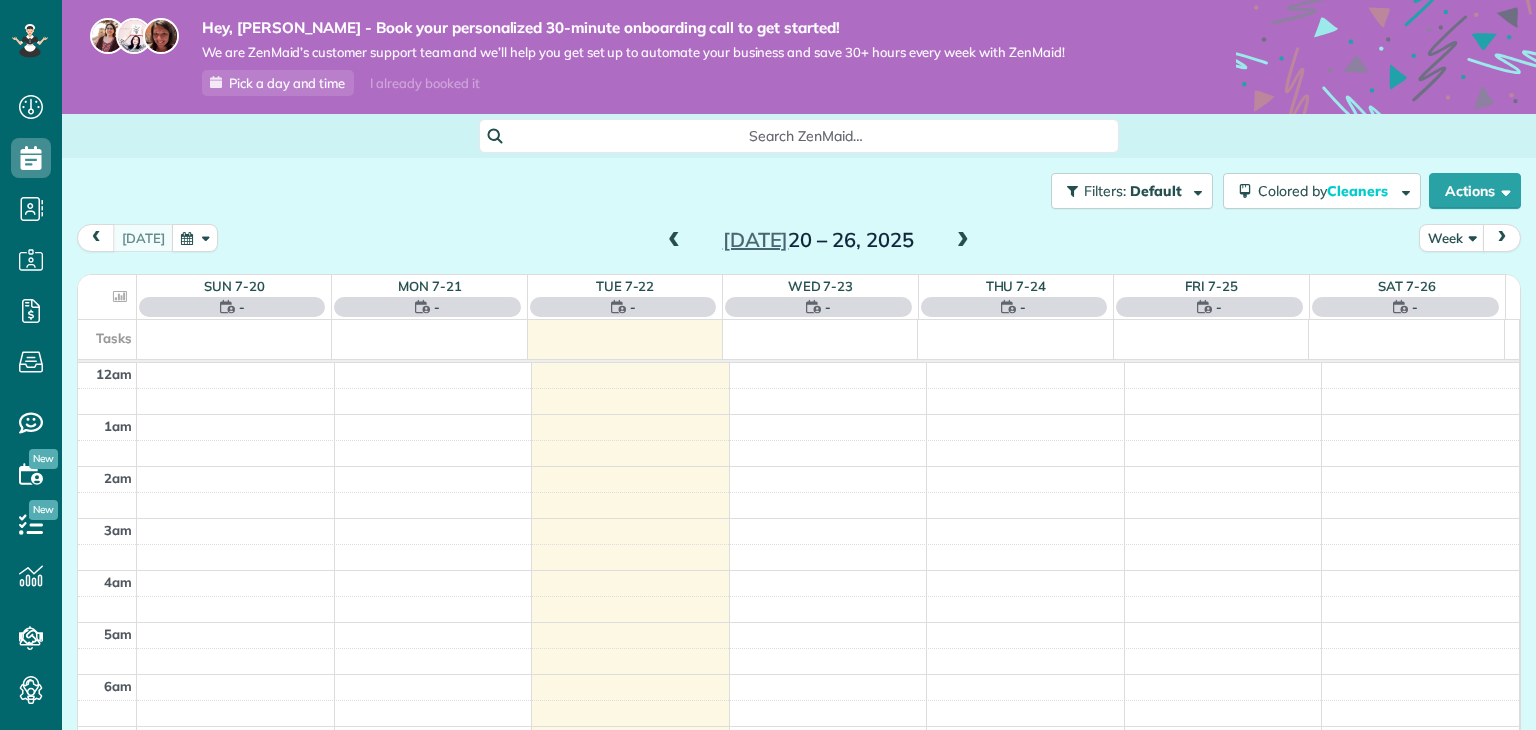scroll, scrollTop: 0, scrollLeft: 0, axis: both 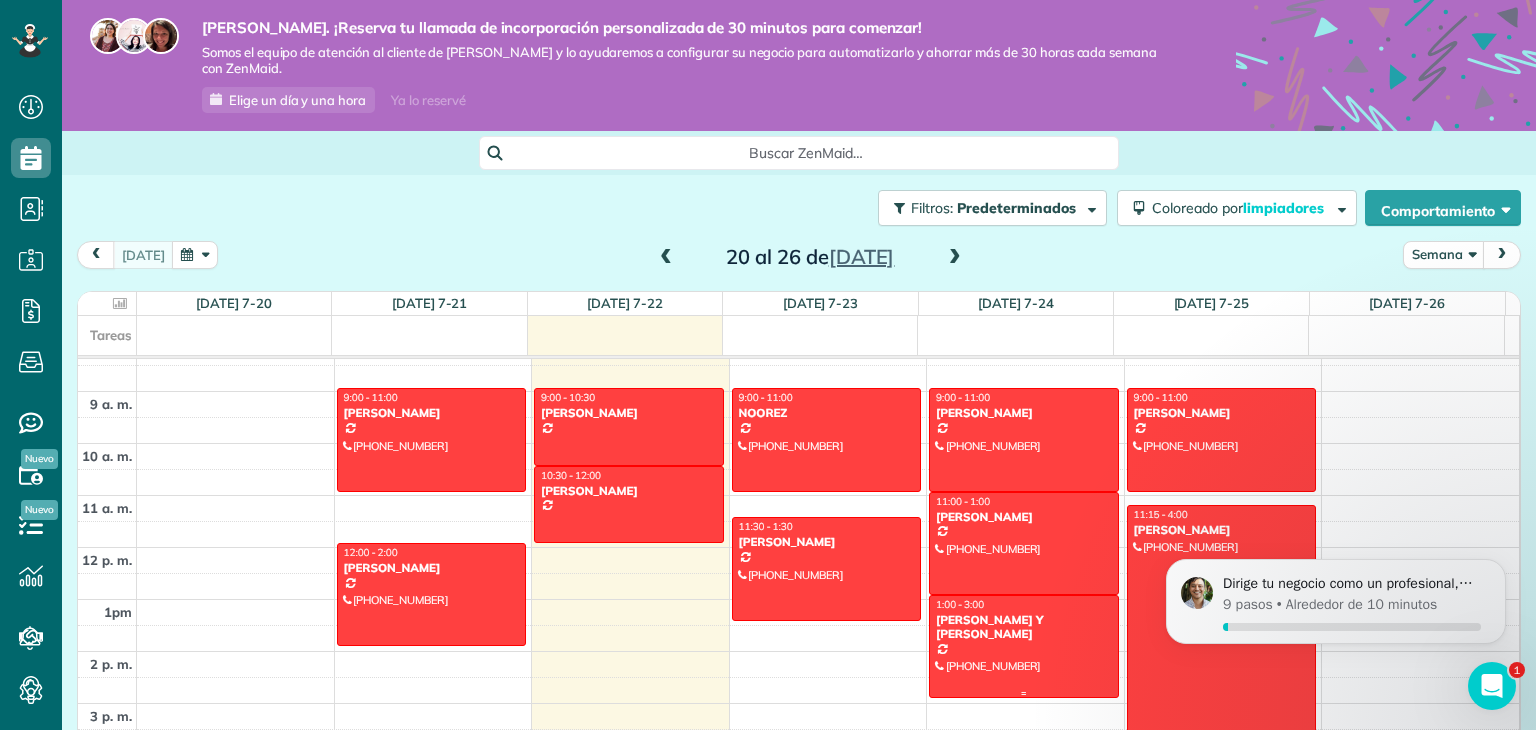 click at bounding box center [1024, 646] 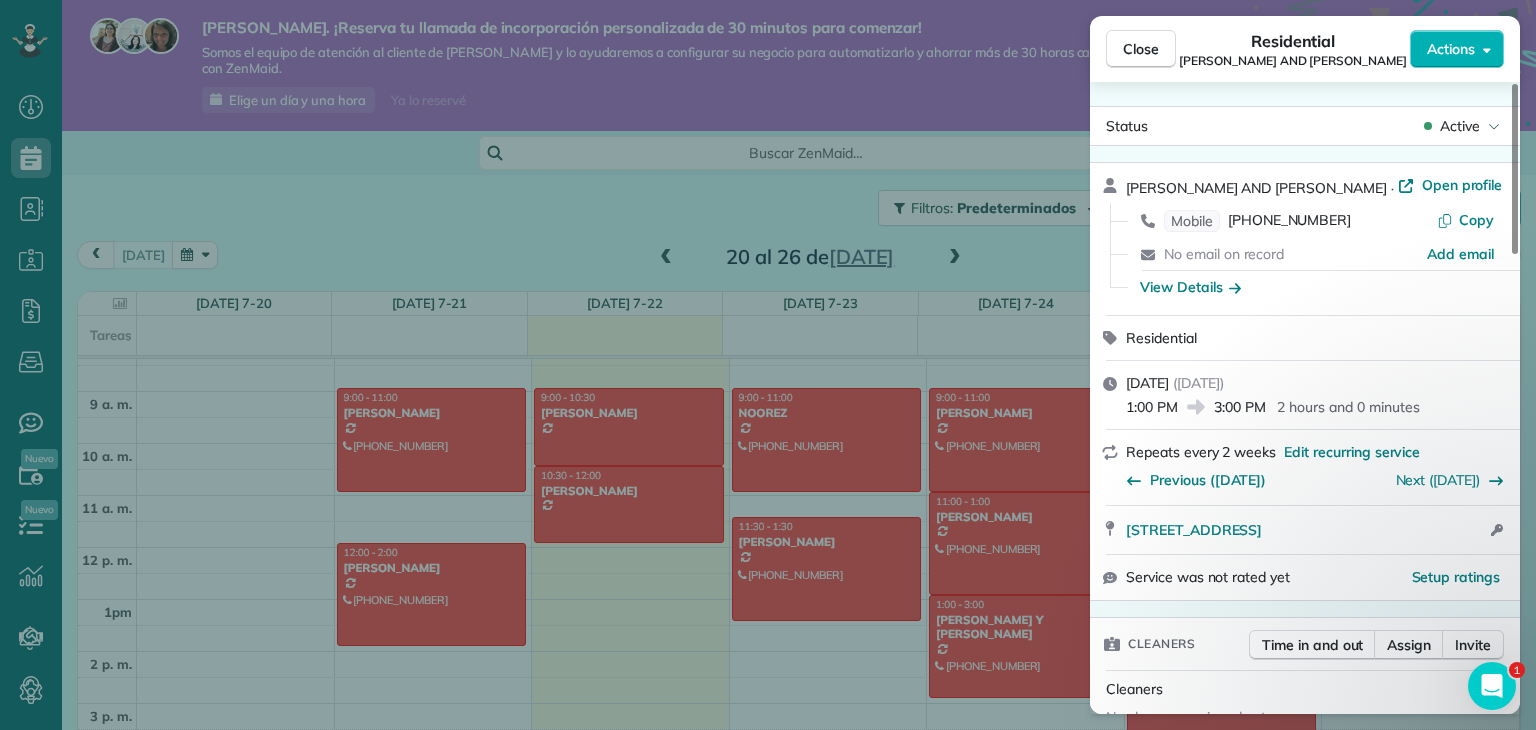 click on "Close Residential [PERSON_NAME] AND [PERSON_NAME] Actions Status Active [PERSON_NAME] AND [PERSON_NAME] · Open profile Mobile [PHONE_NUMBER] Copy No email on record Add email View Details Residential [DATE] ( [DATE] ) 1:00 PM 3:00 PM 2 hours and 0 minutes Repeats every 2 weeks Edit recurring service Previous ([DATE]) Next ([DATE]) [STREET_ADDRESS] Open access information Service was not rated yet Setup ratings Cleaners Time in and out Assign Invite Cleaners No cleaners assigned yet Checklist Try Now Keep this appointment up to your standards. Stay on top of every detail, keep your cleaners organised, and your client happy. Assign a checklist Watch a 5 min demo Billing Billing actions Price $0.00 Overcharge $0.00 Discount $0.00 Coupon discount - Primary tax - Secondary tax - Total appointment price $0.00 Tips collected New feature! $0.00 [PERSON_NAME] as paid Total including tip $0.00 Get paid online in no-time! Send an invoice and reward your cleaners with tips Charge customer credit card - - 0 1" at bounding box center [768, 365] 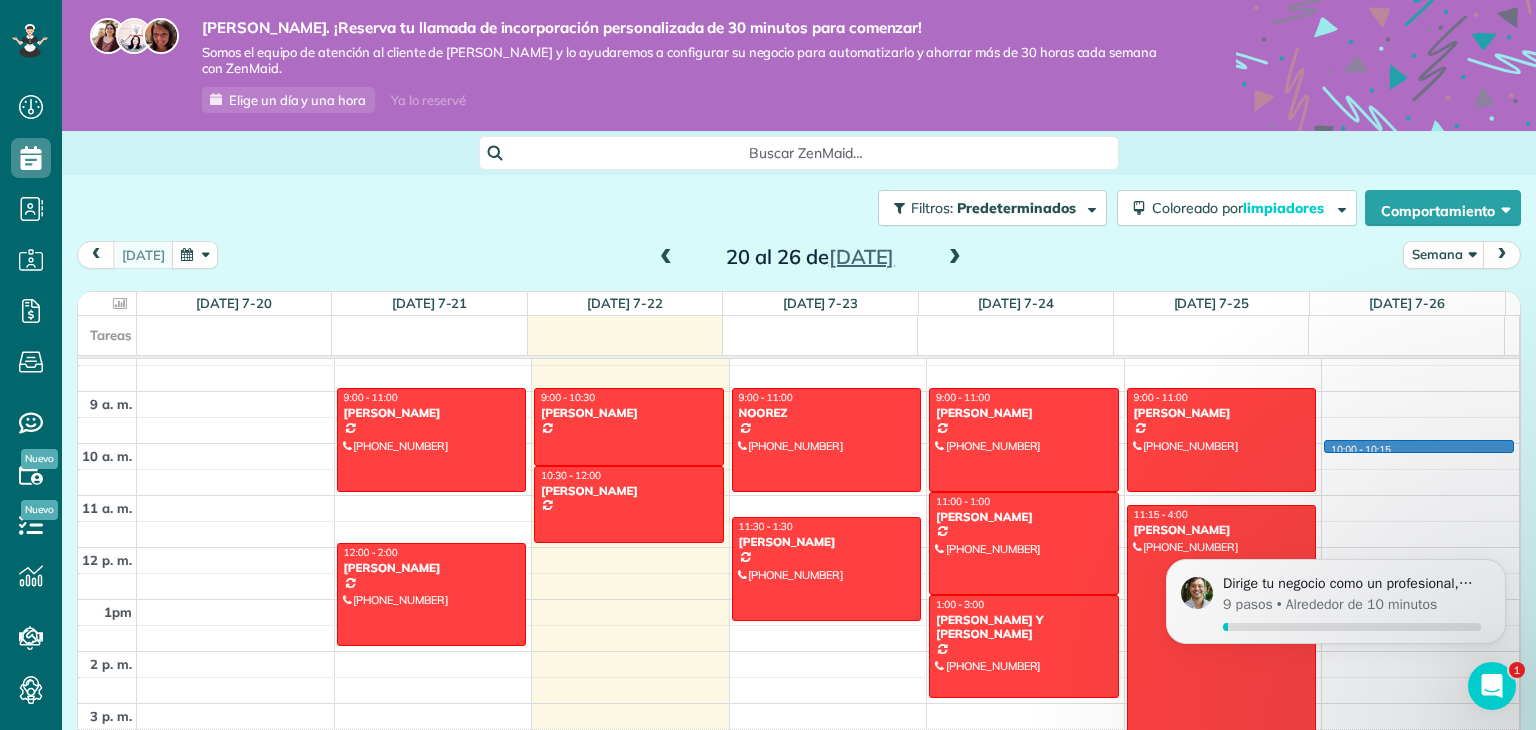 click on "12 a. m. 1 a. m. 2 a. m. 3 a. m. 4 a. m. 5 a. m. 6 a. m. 7 a. m. 8 am 9 a. m. 10 a. m. 11 a. m. 12 p. m. 1pm 2 p. m. 3 p. m. 4 p. m. 5 p. m. 6 p. m. 7 p. m. 8 p. m. 9 p. m. 22:00 horas 23:00 horas 9:00 - 11:00 [PERSON_NAME] [PHONE_NUMBER] [STREET_ADDRESS] 12:00 - 2:00 [PERSON_NAME] [PHONE_NUMBER] [STREET_ADDRESS] 9:00 - 10:30 [PERSON_NAME] [STREET_ADDRESS] 10:30 - 12:00 [PERSON_NAME] [STREET_ADDRESS] 9:00 - 11:00 [GEOGRAPHIC_DATA] [PHONE_NUMBER] [STREET_ADDRESS] 11:30 - 1:30 [PERSON_NAME] [PHONE_NUMBER] [STREET_ADDRESS] 9:00 - 11:00 [PERSON_NAME] [PHONE_NUMBER] 11 [GEOGRAPHIC_DATA] [GEOGRAPHIC_DATA], AB T3M 0G6 11:00 - 1:00 [PERSON_NAME] [PHONE_NUMBER] [STREET_ADDRESS] 1:00 - 3:00 [PERSON_NAME] Y [PERSON_NAME] [PHONE_NUMBER] [STREET_ADDRESS] 9:00 - 11:00 [PERSON_NAME] [PHONE_NUMBER] 11:15 - 4:00" at bounding box center [798, 547] 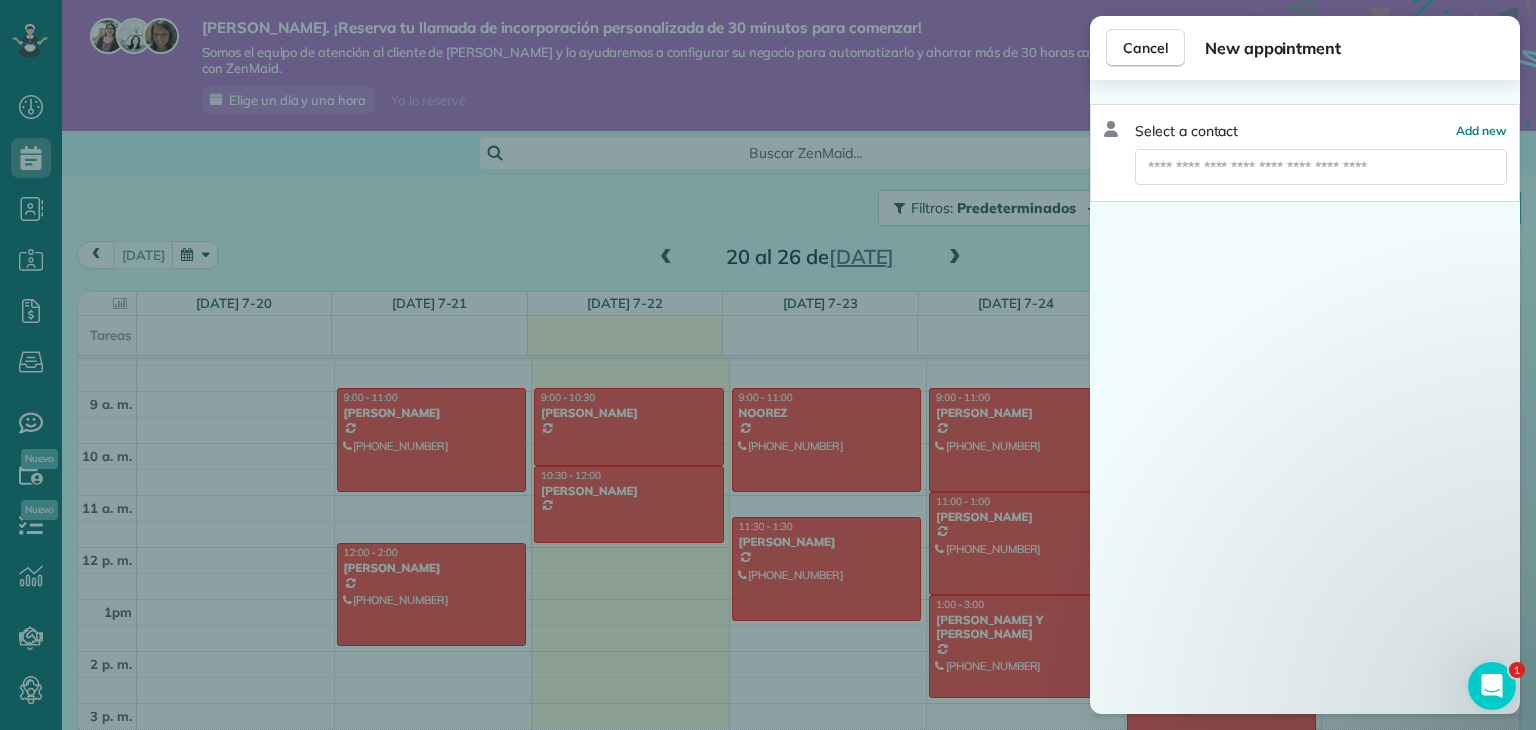 click on "Cancel New appointment Select a contact Add new" at bounding box center (768, 365) 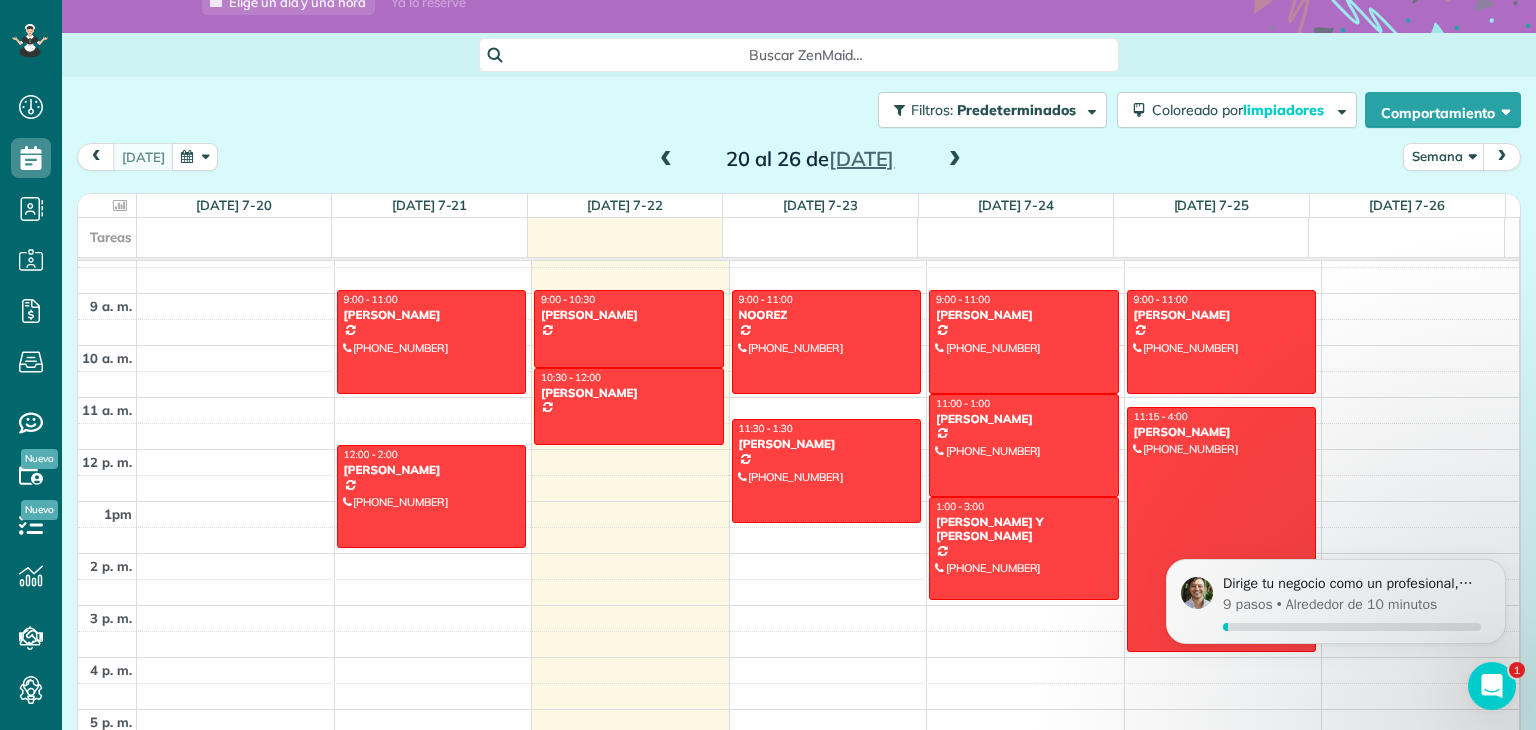 scroll, scrollTop: 157, scrollLeft: 0, axis: vertical 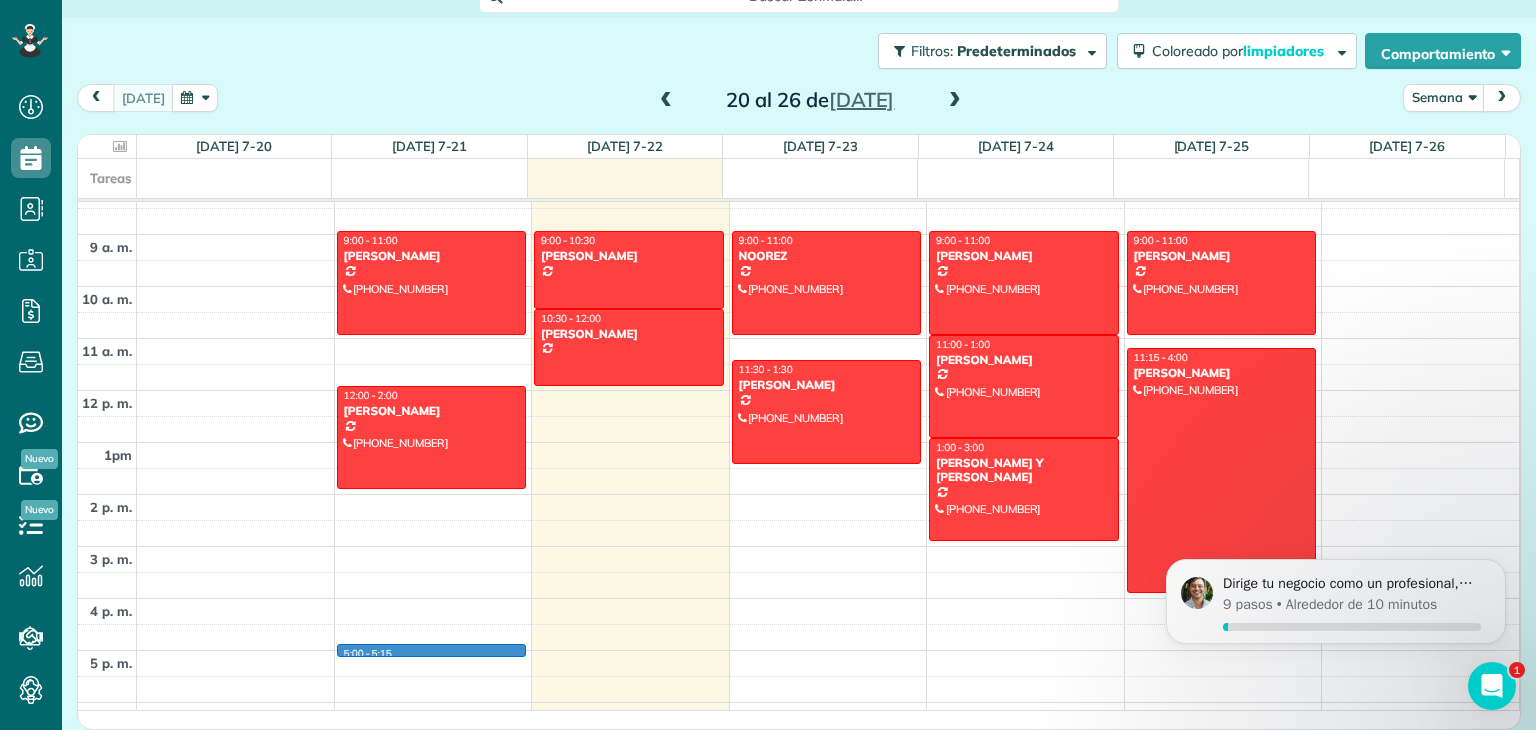 click on "12 a. m. 1 a. m. 2 a. m. 3 a. m. 4 a. m. 5 a. m. 6 a. m. 7 a. m. 8 am 9 a. m. 10 a. m. 11 a. m. 12 p. m. 1pm 2 p. m. 3 p. m. 4 p. m. 5 p. m. 6 p. m. 7 p. m. 8 p. m. 9 p. m. 22:00 horas 23:00 horas 5:00 - 5:15 9:00 - 11:00 [PERSON_NAME] [PHONE_NUMBER] [STREET_ADDRESS] 12:00 - 2:00 [PERSON_NAME] [PHONE_NUMBER] [STREET_ADDRESS] 9:00 - 10:30 [PERSON_NAME] [STREET_ADDRESS] 10:30 - 12:00 [PERSON_NAME] [STREET_ADDRESS] 9:00 - 11:00 [GEOGRAPHIC_DATA] [PHONE_NUMBER] [STREET_ADDRESS] 11:30 - 1:30 [PERSON_NAME] [PHONE_NUMBER] [STREET_ADDRESS] 9:00 - 11:00 [PERSON_NAME] [PHONE_NUMBER] 11 [GEOGRAPHIC_DATA], AB T3M 0G6 11:00 - 1:00 [PERSON_NAME] [PHONE_NUMBER] [STREET_ADDRESS] 1:00 - 3:00 [PERSON_NAME] Y [PERSON_NAME] [PHONE_NUMBER] [STREET_ADDRESS] 9:00 - 11:00 [PERSON_NAME] [PHONE_NUMBER] [PERSON_NAME]" at bounding box center (798, 390) 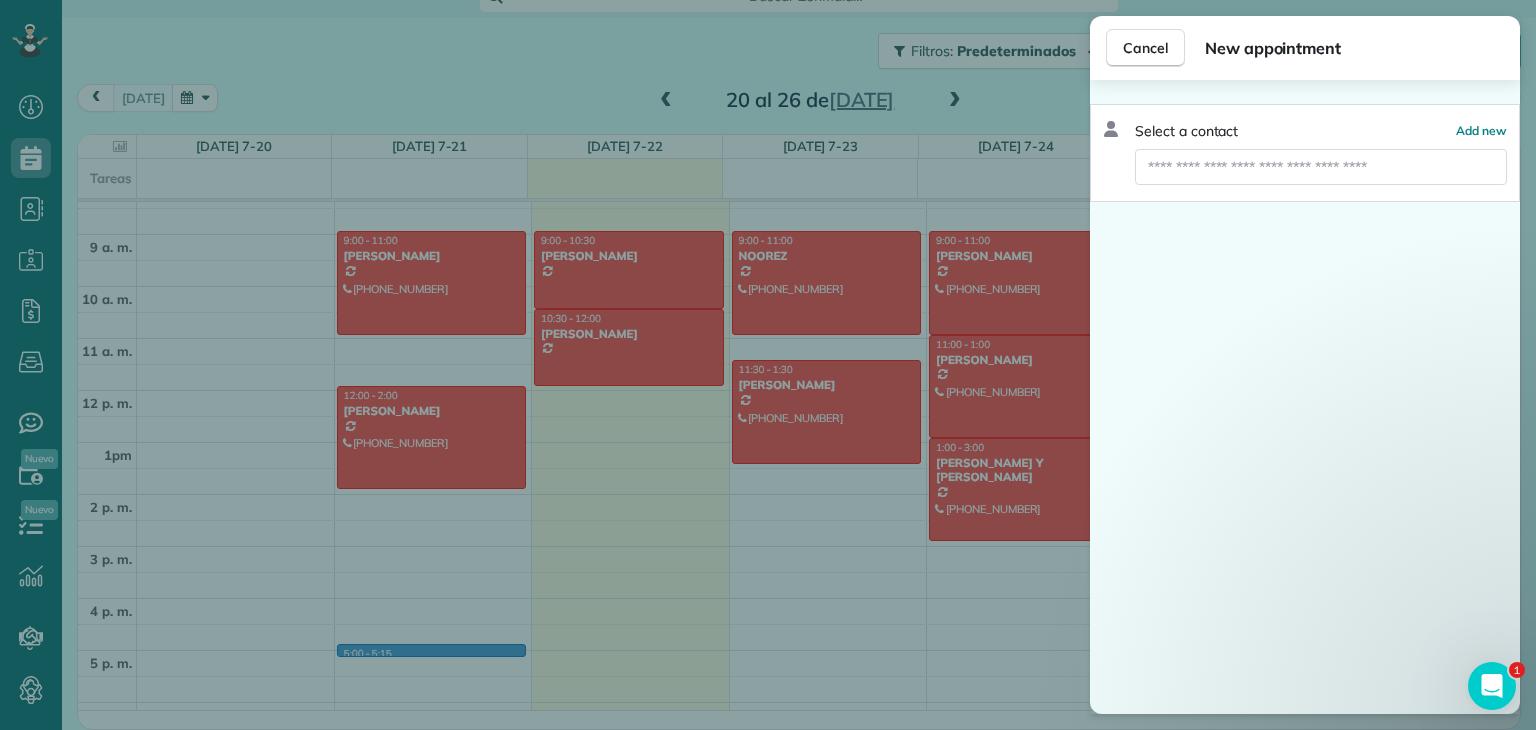 click on "Cancel New appointment Select a contact Add new" at bounding box center [768, 365] 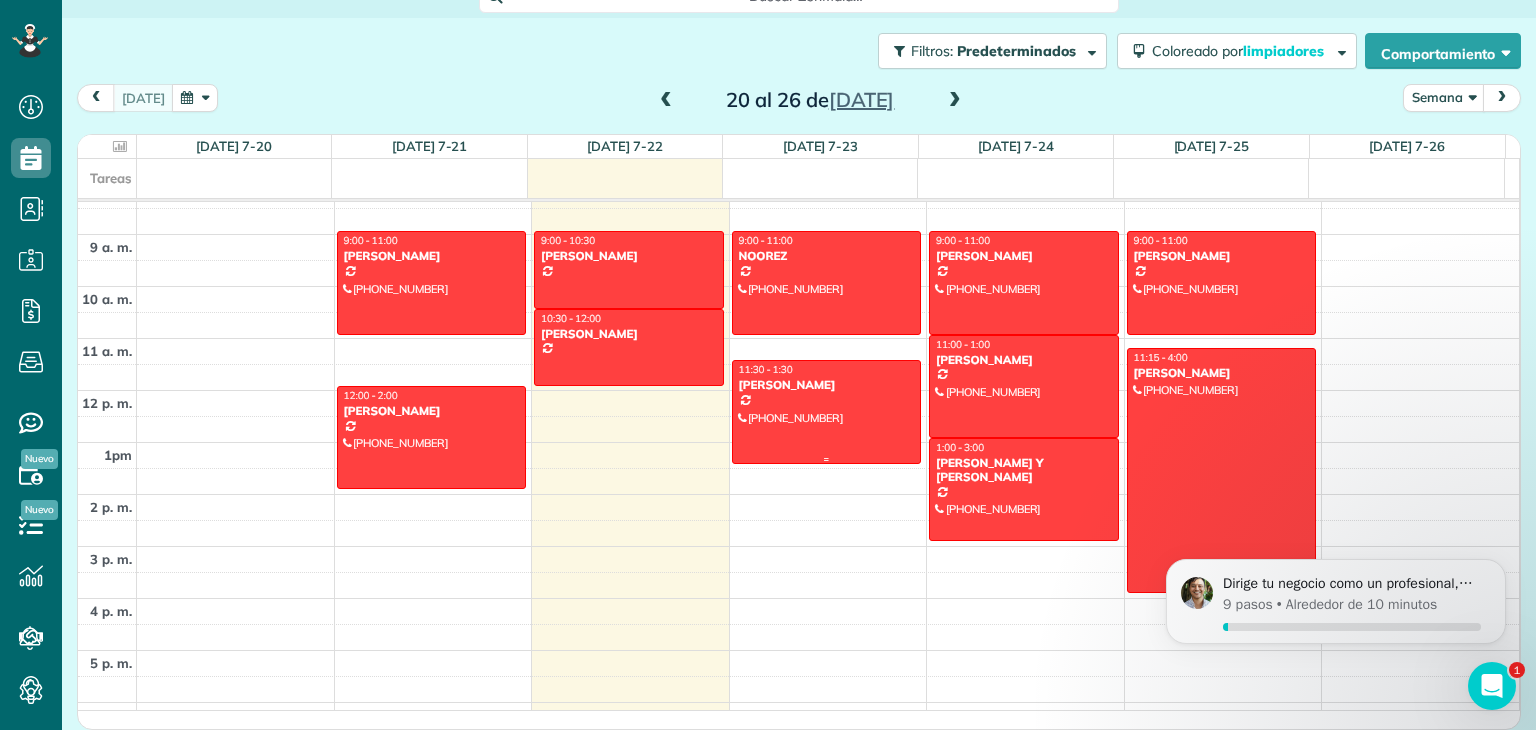 click on "[PERSON_NAME]" at bounding box center (827, 385) 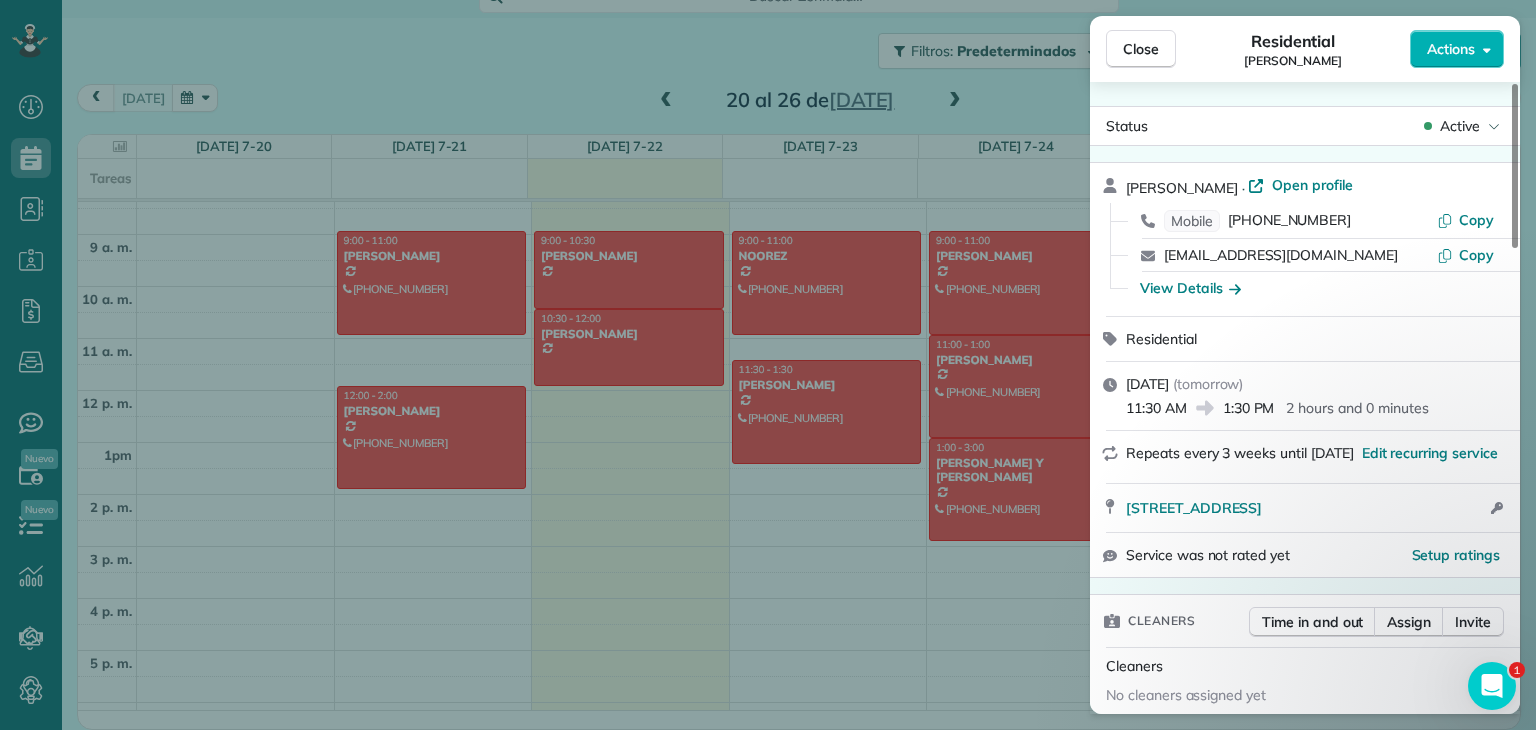 click on "Close Residential [PERSON_NAME] Actions Status Active [PERSON_NAME] · Open profile Mobile [PHONE_NUMBER] Copy [EMAIL_ADDRESS][DOMAIN_NAME] Copy View Details Residential [DATE] ( [DATE] ) 11:30 AM 1:30 PM 2 hours and 0 minutes Repeats every 3 weeks until [DATE] Edit recurring service [STREET_ADDRESS] Open access information Service was not rated yet Setup ratings Cleaners Time in and out Assign Invite Cleaners No cleaners assigned yet Checklist Try Now Keep this appointment up to your standards. Stay on top of every detail, keep your cleaners organised, and your client happy. Assign a checklist Watch a 5 min demo Billing Billing actions Price $0.00 Overcharge $0.00 Discount $0.00 Coupon discount - Primary tax - Secondary tax - Total appointment price $0.00 Tips collected New feature! $0.00 [PERSON_NAME] as paid Total including tip $0.00 Get paid online in no-time! Send an invoice and reward your cleaners with tips Charge customer credit card Appointment custom fields - - Notes" at bounding box center [768, 365] 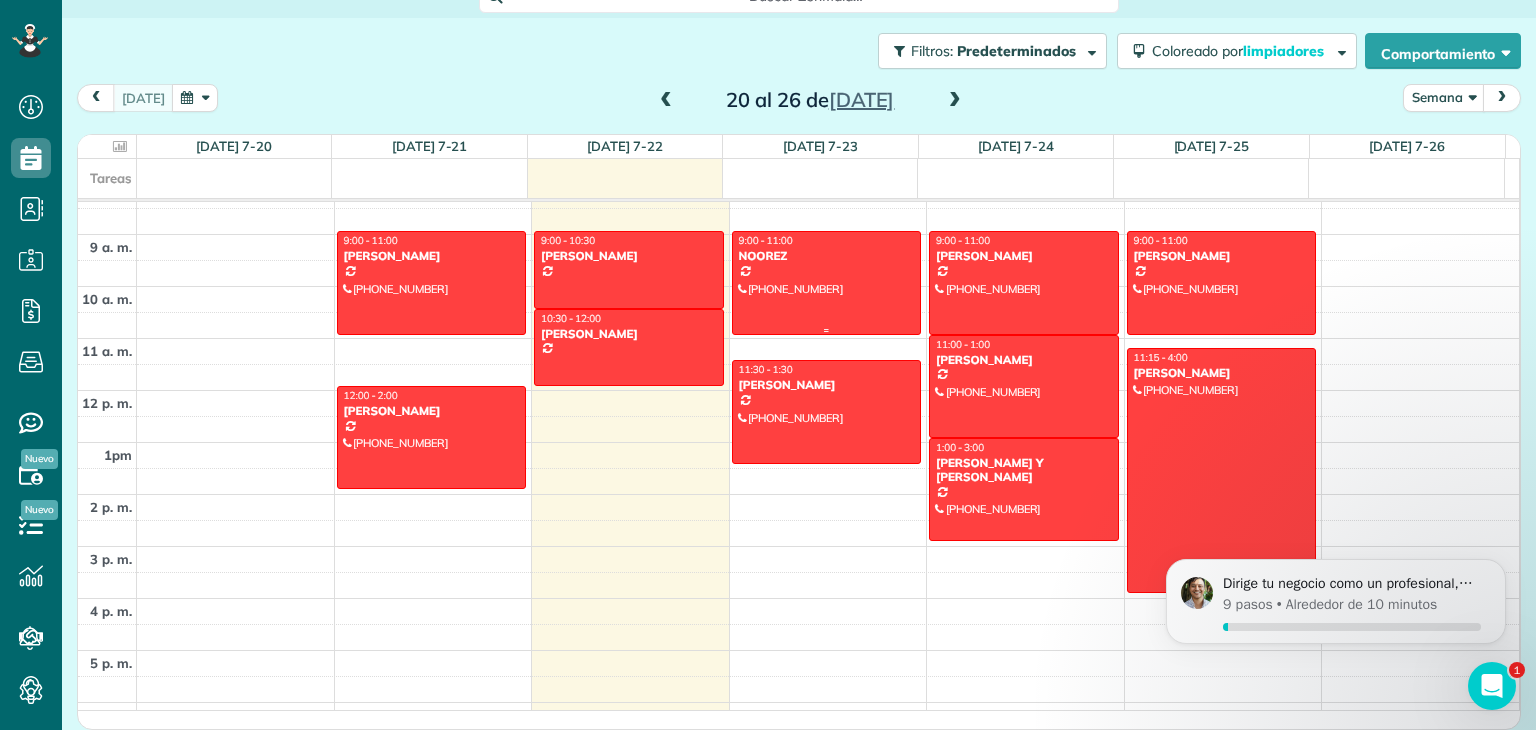 click at bounding box center (827, 282) 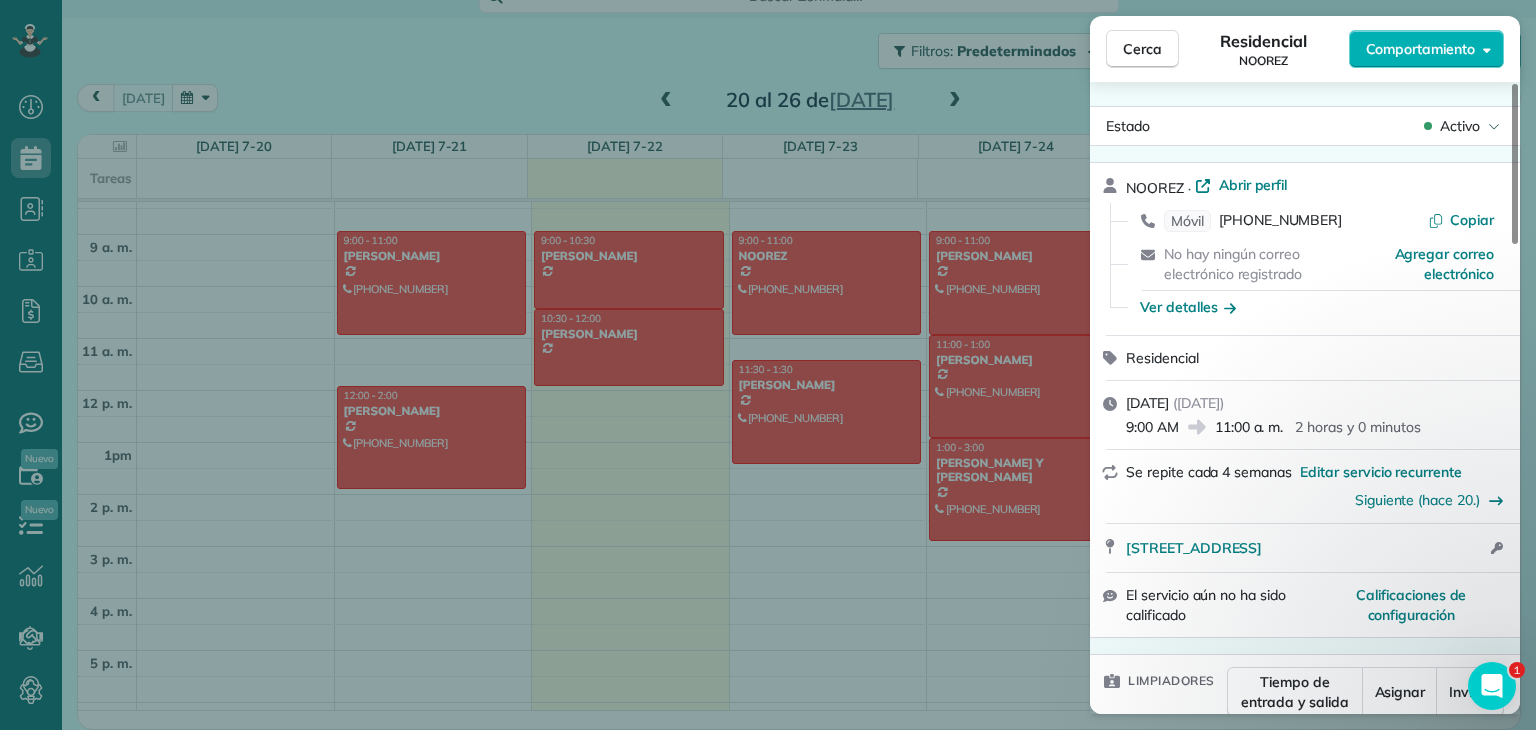 click on "Cerca Residencial NOOREZ Comportamiento Estado Activo NOOREZ  · Abrir perfil Móvil [PHONE_NUMBER] Copiar No hay ningún correo electrónico registrado Agregar correo electrónico Ver detalles Residencial [DATE]  (  [DATE]  ) 9:00 AM 11:00 a. m. 2 horas y 0 minutos Se repite cada 4 semanas Editar servicio recurrente Siguiente (hace 20.) 220 [GEOGRAPHIC_DATA] [GEOGRAPHIC_DATA] AB T3M 0E4 Información de acceso abierto El servicio aún no ha sido calificado Calificaciones de configuración Limpiadores Tiempo de entrada y salida Asignar Invitar Limpiadores Aún no hay limpiadores asignados Lista de verificación Pruébalo ahora Mantenga esta cita a la altura de sus expectativas. Esté al tanto de cada detalle, mantenga a su personal de limpieza organizado y a su cliente satisfecho. Asignar una lista de verificación Vea una demostración de 5 minutos Facturación Acciones de facturación Precio $0.00 Sobrecargar $0.00 Descuento $0.00 Cupón de descuento - Impuesto primario - - $0.00 -" at bounding box center (768, 365) 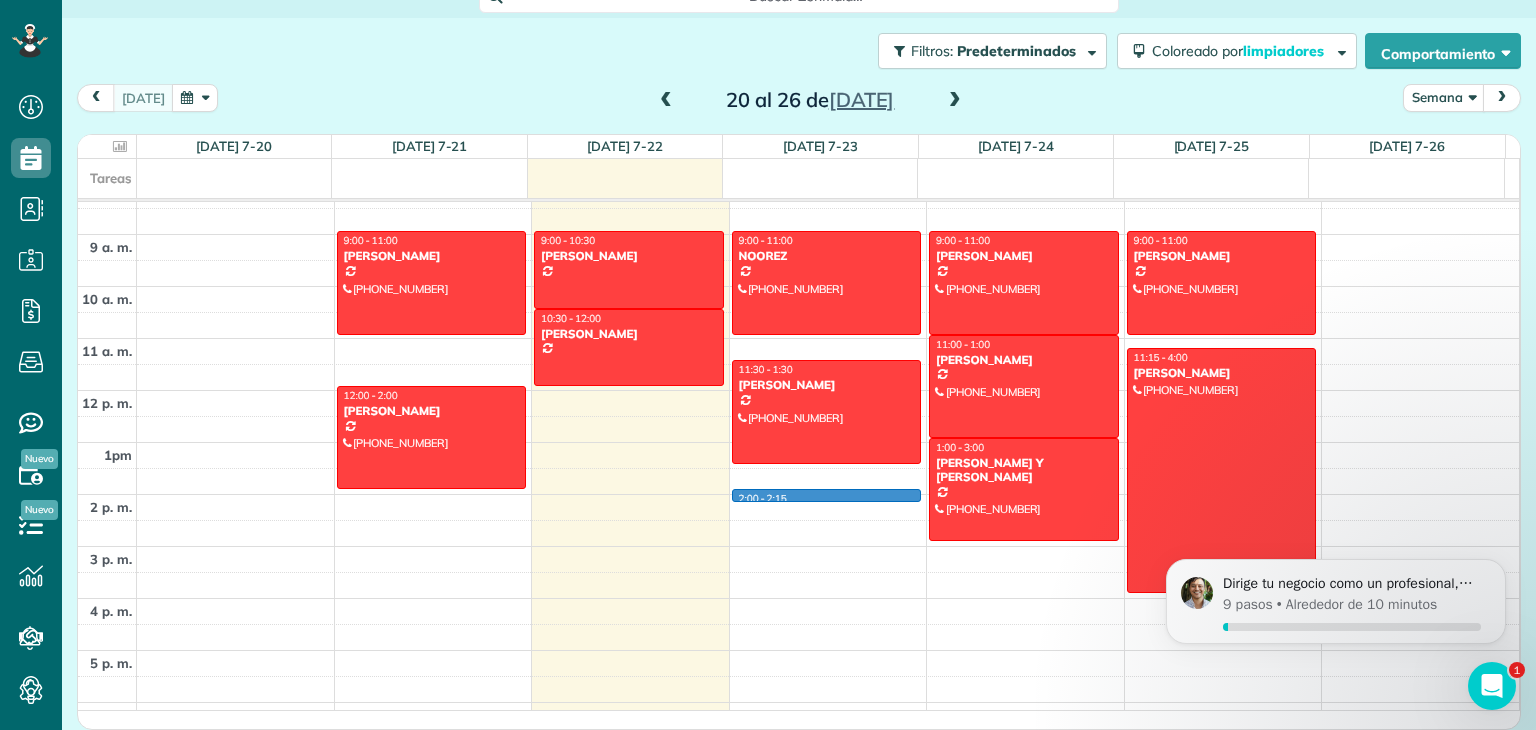 click on "12 a. m. 1 a. m. 2 a. m. 3 a. m. 4 a. m. 5 a. m. 6 a. m. 7 a. m. 8 am 9 a. m. 10 a. m. 11 a. m. 12 p. m. 1pm 2 p. m. 3 p. m. 4 p. m. 5 p. m. 6 p. m. 7 p. m. 8 p. m. 9 p. m. 22:00 horas 23:00 horas 9:00 - 11:00 [PERSON_NAME] [PHONE_NUMBER] [STREET_ADDRESS] 12:00 - 2:00 [PERSON_NAME] [PHONE_NUMBER] [STREET_ADDRESS] 9:00 - 10:30 [PERSON_NAME] [STREET_ADDRESS] 10:30 - 12:00 [PERSON_NAME] [STREET_ADDRESS] 2:00 - 2:15 9:00 - 11:00 NOOREZ [PHONE_NUMBER] [STREET_ADDRESS] 11:30 - 1:30 [PERSON_NAME] [PHONE_NUMBER] 47 [GEOGRAPHIC_DATA] 0G5 9:00 - 11:00 [PERSON_NAME] [PHONE_NUMBER] 11 [GEOGRAPHIC_DATA], AB T3M 0G6 11:00 - 1:00 [PERSON_NAME] [PHONE_NUMBER] [STREET_ADDRESS] 1:00 - 3:00 [PERSON_NAME] Y [PERSON_NAME] [PHONE_NUMBER] [STREET_ADDRESS] 9:00 - 11:00 [PERSON_NAME] [PHONE_NUMBER] [PERSON_NAME]" at bounding box center (798, 390) 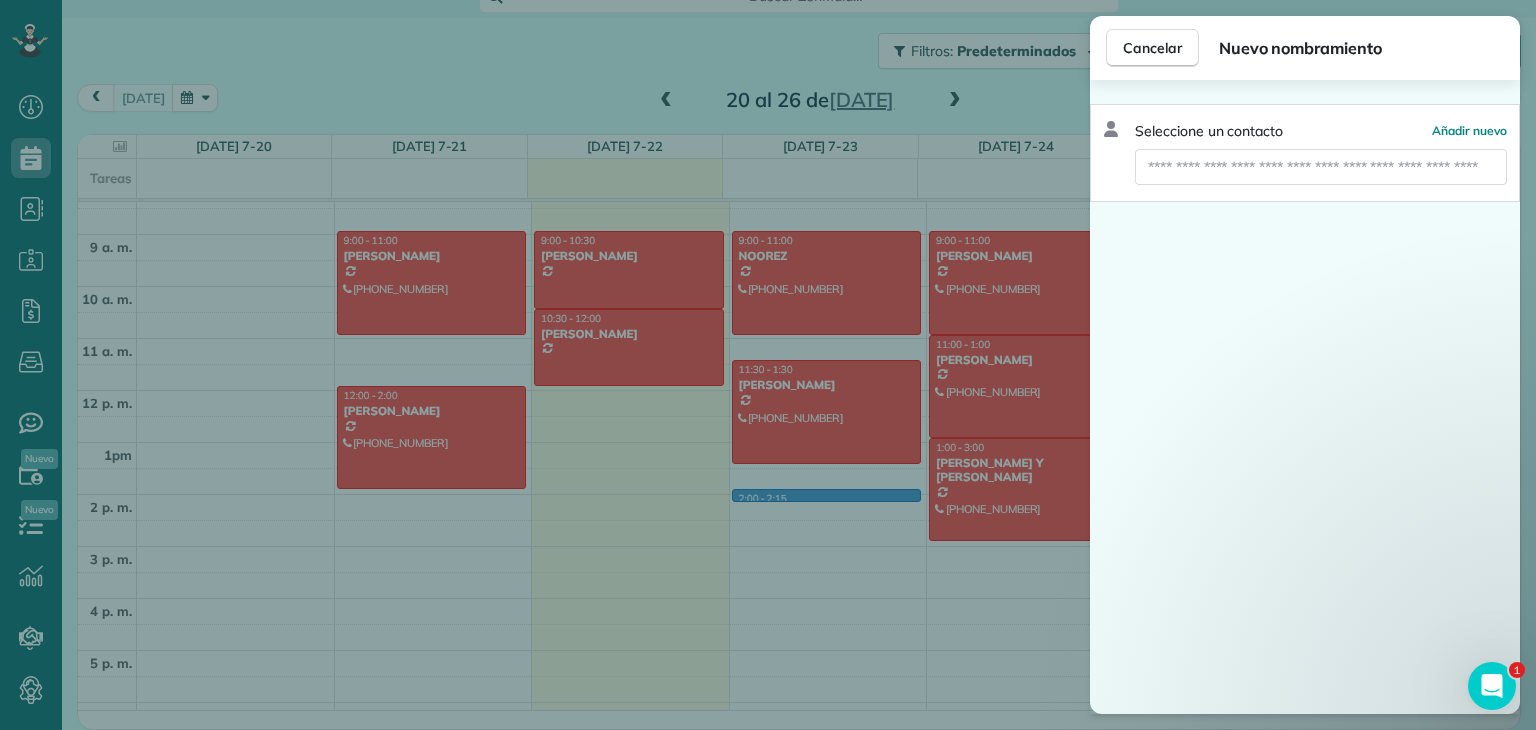 click on "Cancelar Nuevo nombramiento Seleccione un contacto Añadir nuevo" at bounding box center (768, 365) 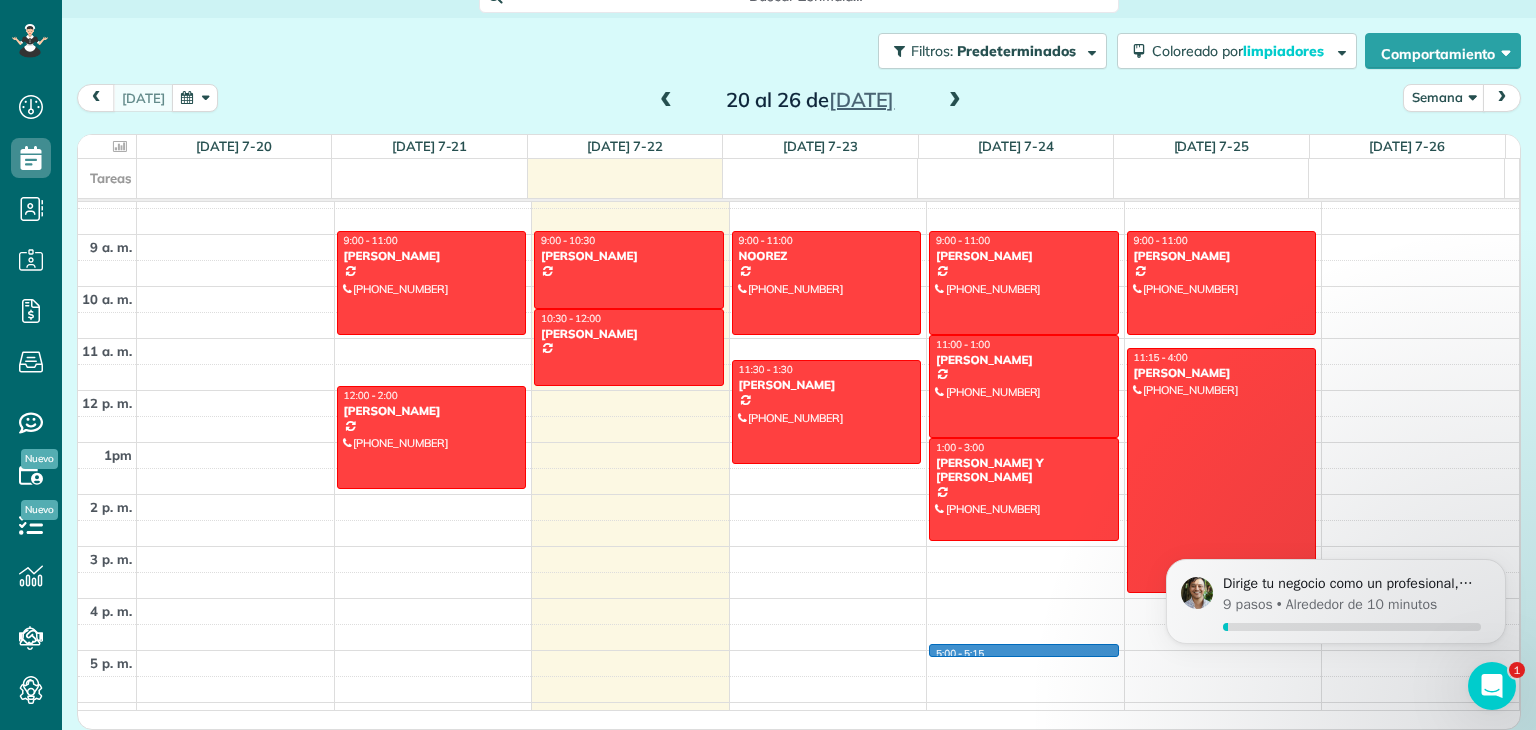 click on "12 a. m. 1 a. m. 2 a. m. 3 a. m. 4 a. m. 5 a. m. 6 a. m. 7 a. m. 8 am 9 a. m. 10 a. m. 11 a. m. 12 p. m. 1pm 2 p. m. 3 p. m. 4 p. m. 5 p. m. 6 p. m. 7 p. m. 8 p. m. 9 p. m. 22:00 horas 23:00 horas 9:00 - 11:00 [PERSON_NAME] [PHONE_NUMBER] [STREET_ADDRESS] 12:00 - 2:00 [PERSON_NAME] [PHONE_NUMBER] [STREET_ADDRESS] 9:00 - 10:30 [PERSON_NAME] [STREET_ADDRESS] 10:30 - 12:00 [PERSON_NAME] [STREET_ADDRESS] 9:00 - 11:00 NOOREZ [PHONE_NUMBER] [STREET_ADDRESS] 11:30 - 1:30 [PERSON_NAME] [PHONE_NUMBER] [STREET_ADDRESS] 5:00 - 5:15 9:00 - 11:00 [PERSON_NAME] [PHONE_NUMBER] 11 [GEOGRAPHIC_DATA], AB T3M 0G6 11:00 - 1:00 [PERSON_NAME] [PHONE_NUMBER] [STREET_ADDRESS] 1:00 - 3:00 [PERSON_NAME] Y [PERSON_NAME] [PHONE_NUMBER] [STREET_ADDRESS] 9:00 - 11:00 [PERSON_NAME] [PHONE_NUMBER] [PERSON_NAME]" at bounding box center (798, 390) 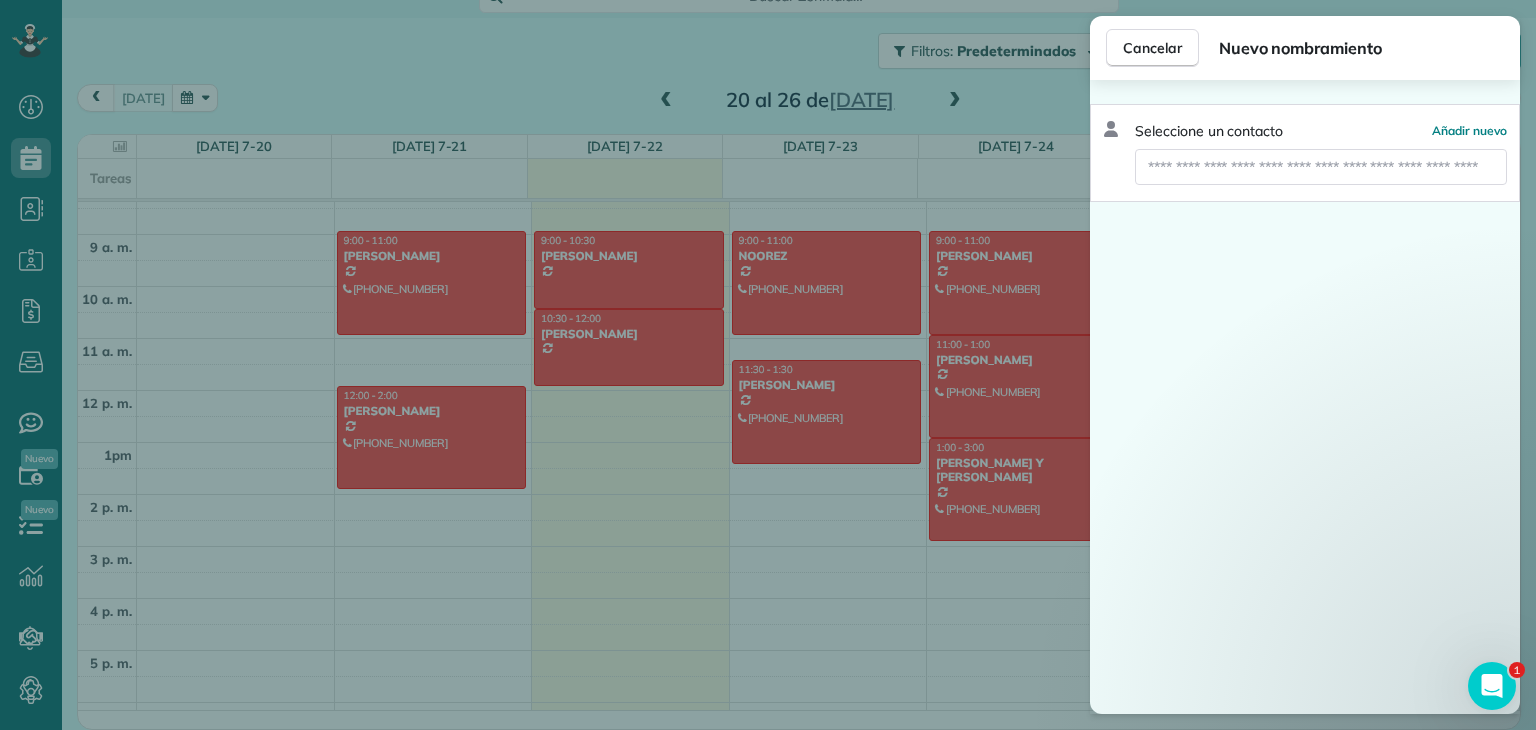 click on "Cancelar Nuevo nombramiento Seleccione un contacto Añadir nuevo" at bounding box center (768, 365) 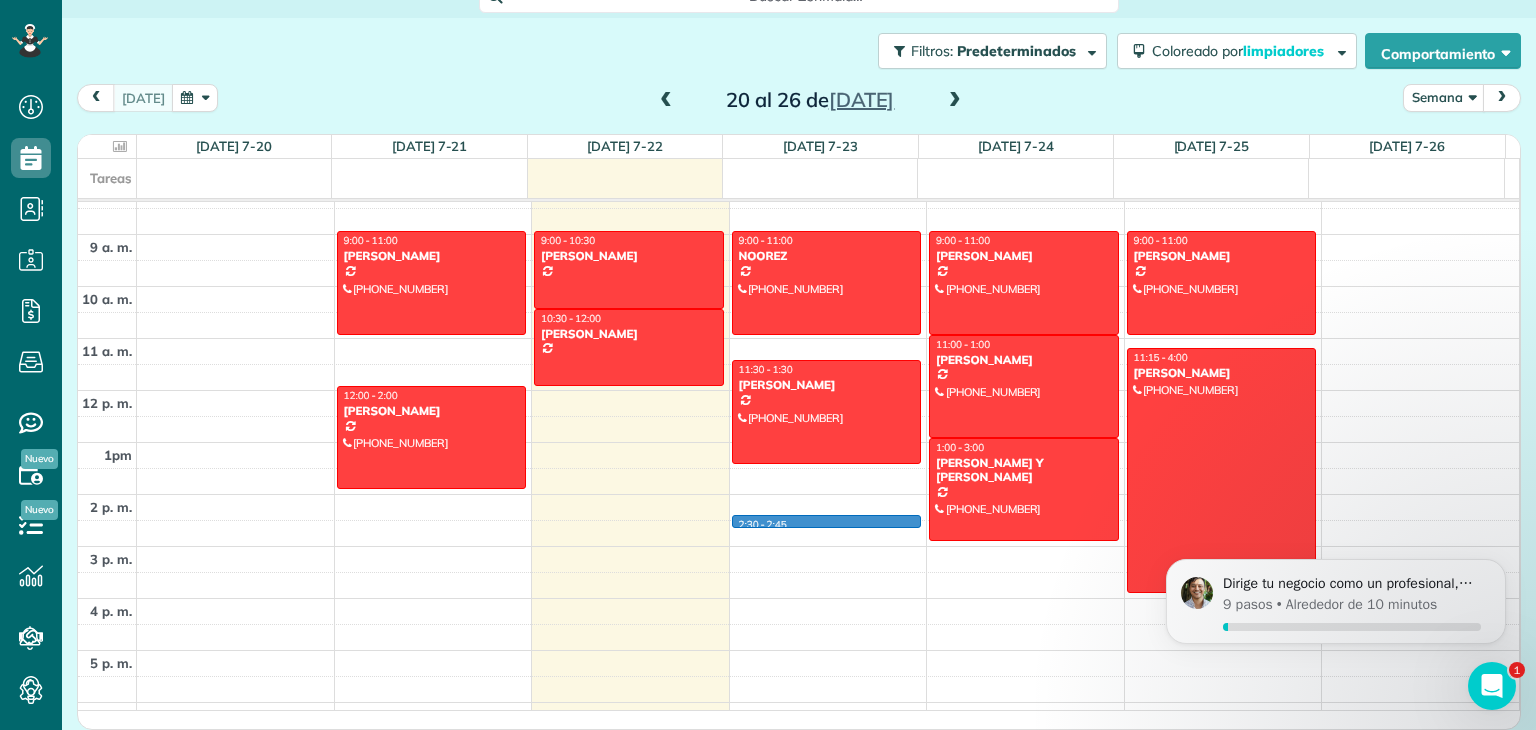 drag, startPoint x: 771, startPoint y: 580, endPoint x: 729, endPoint y: 527, distance: 67.62396 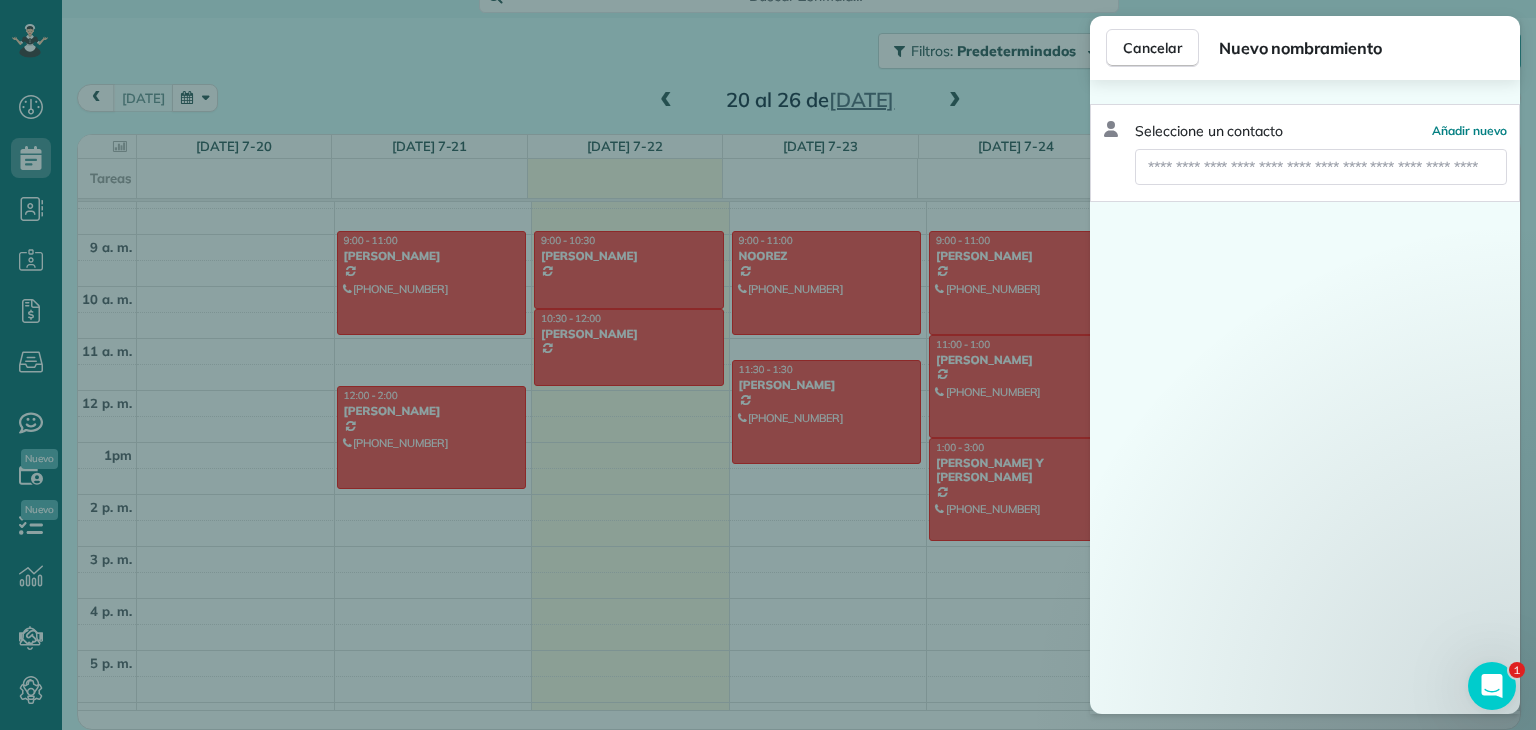 click on "Cancelar Nuevo nombramiento Seleccione un contacto Añadir nuevo" at bounding box center [768, 365] 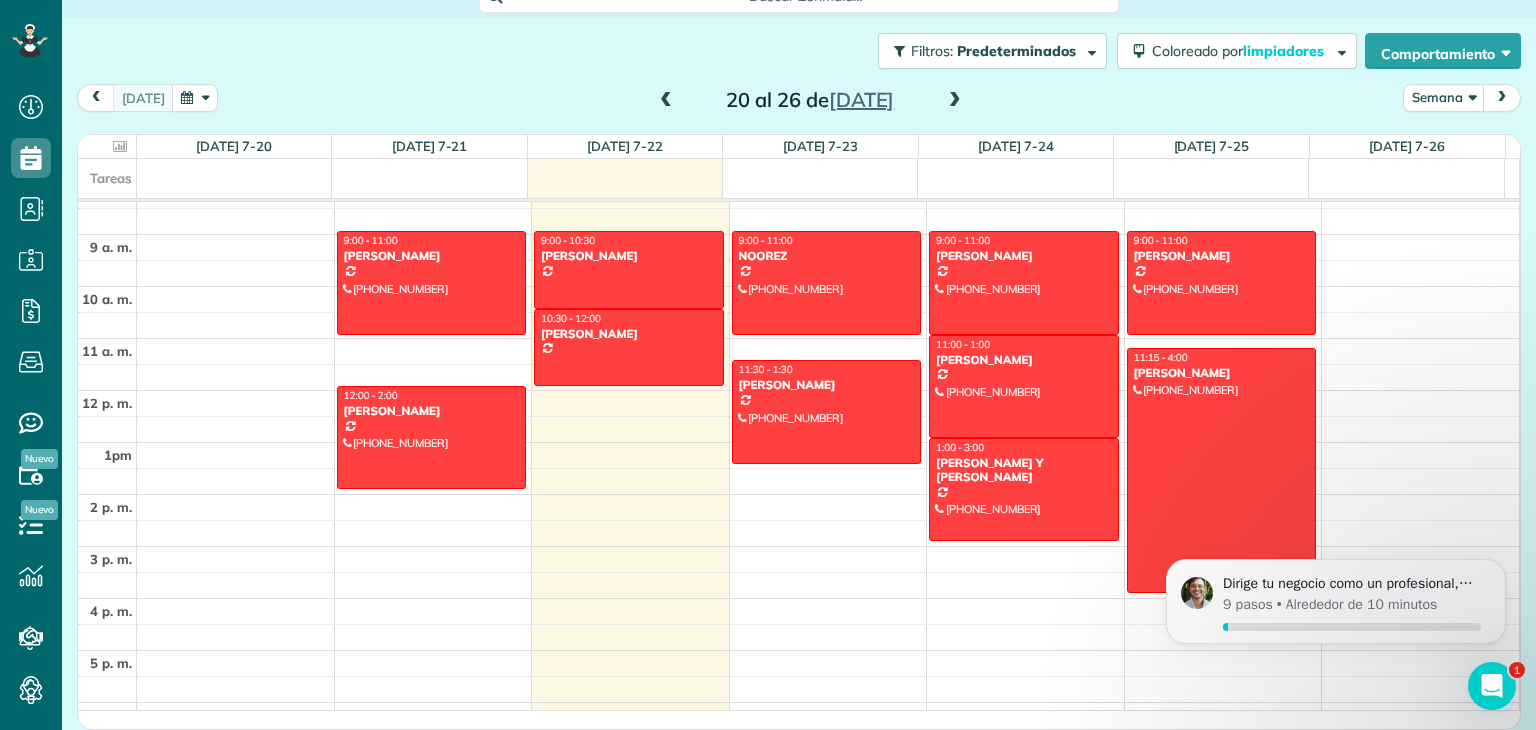 click on "Dirige tu negocio como un profesional, [PERSON_NAME] 9 pasos • Alrededor de 10 minutos" at bounding box center [1336, 606] 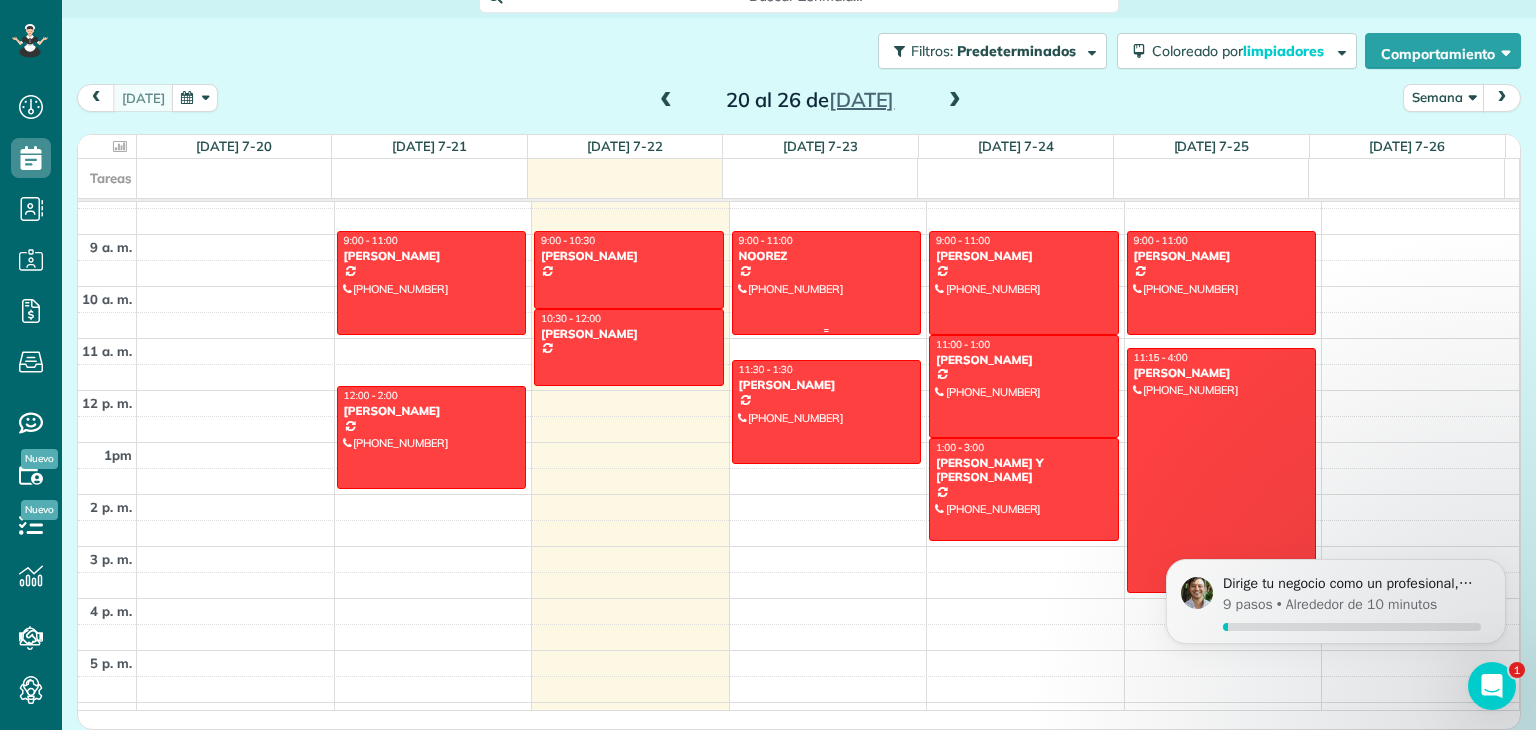 click at bounding box center (827, 282) 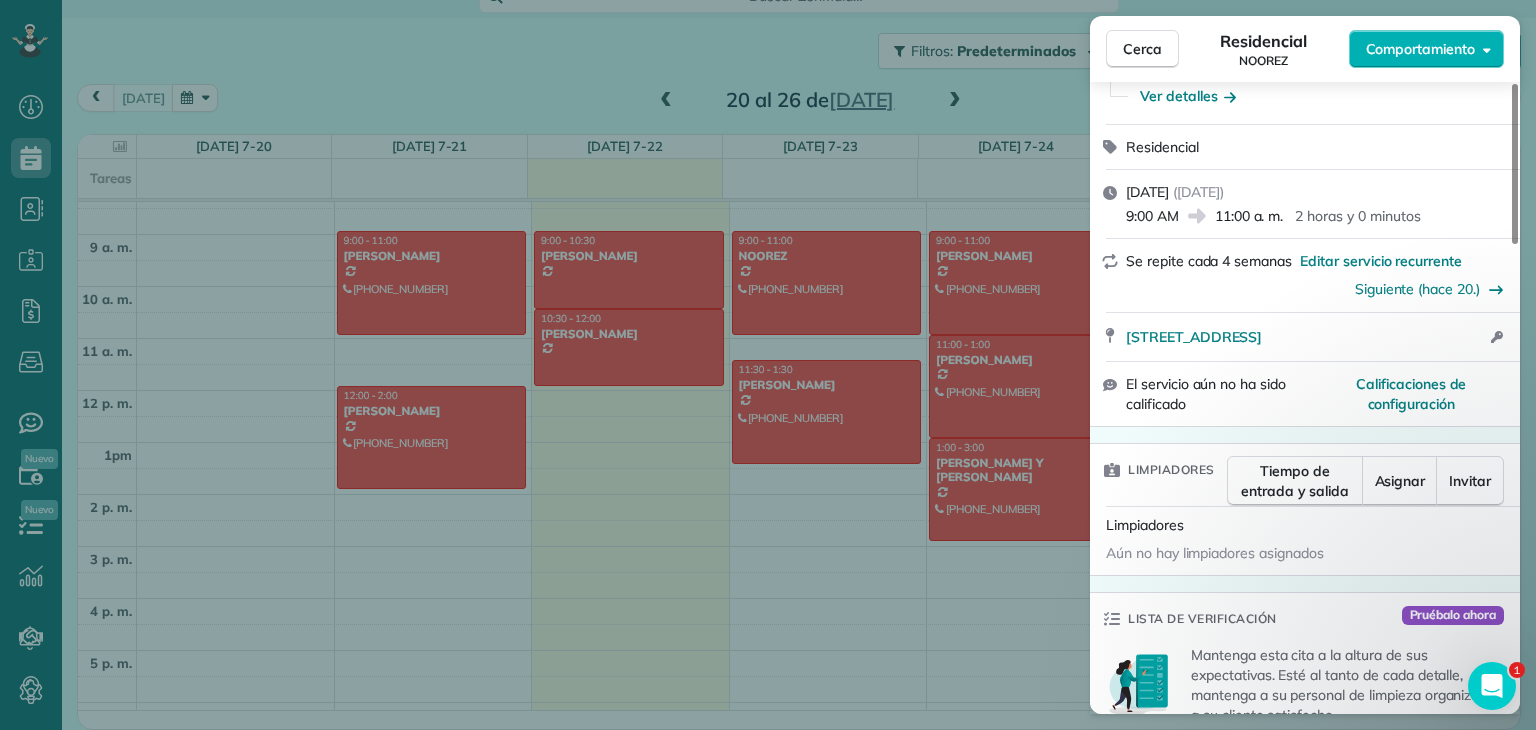 scroll, scrollTop: 219, scrollLeft: 0, axis: vertical 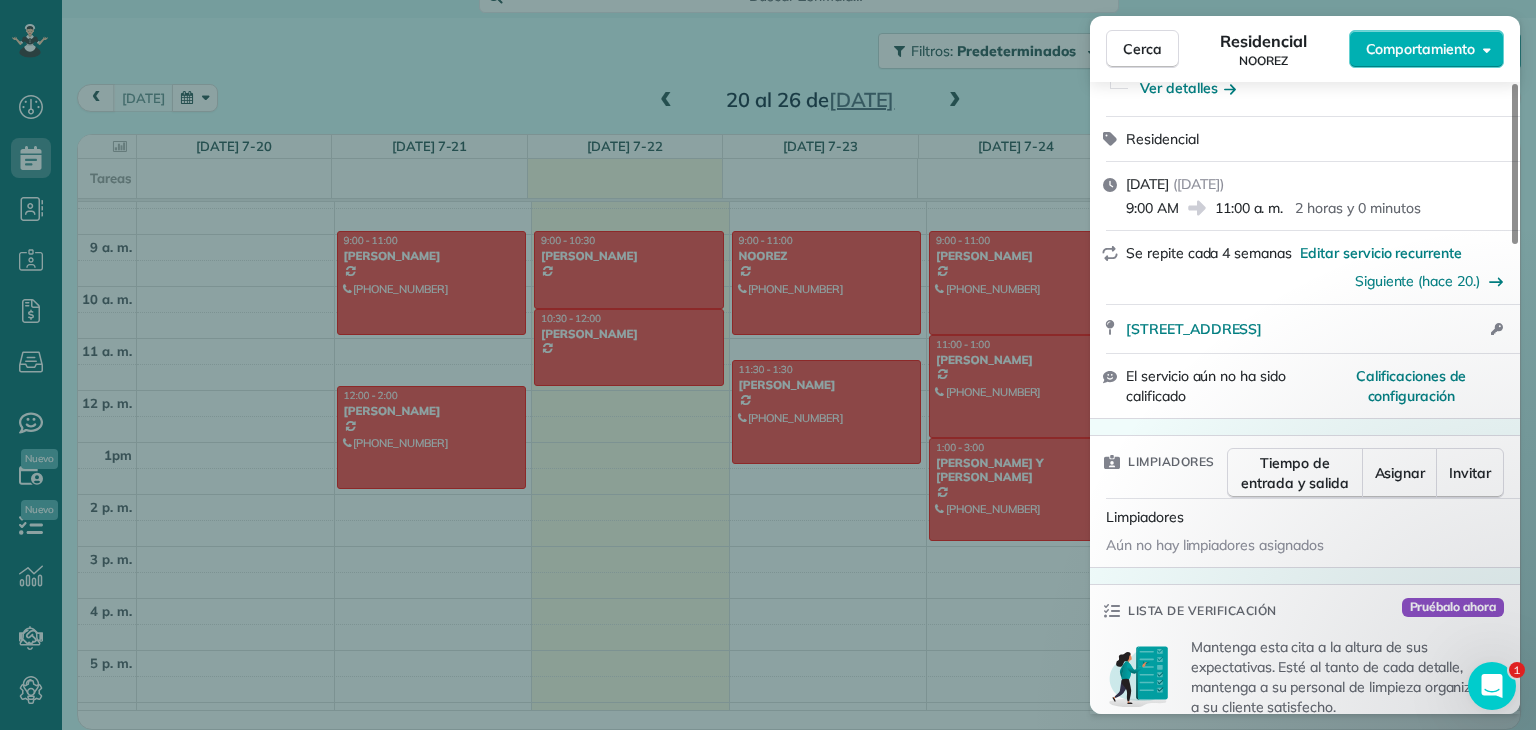 click on "Cerca Residencial NOOREZ Comportamiento Estado Activo NOOREZ  · Abrir perfil Móvil [PHONE_NUMBER] Copiar No hay ningún correo electrónico registrado Agregar correo electrónico Ver detalles Residencial [DATE]  (  [DATE]  ) 9:00 AM 11:00 a. m. 2 horas y 0 minutos Se repite cada 4 semanas Editar servicio recurrente Siguiente (hace 20.) 220 [GEOGRAPHIC_DATA] [GEOGRAPHIC_DATA] AB T3M 0E4 Información de acceso abierto El servicio aún no ha sido calificado Calificaciones de configuración Limpiadores Tiempo de entrada y salida Asignar Invitar Limpiadores Aún no hay limpiadores asignados Lista de verificación Pruébalo ahora Mantenga esta cita a la altura de sus expectativas. Esté al tanto de cada detalle, mantenga a su personal de limpieza organizado y a su cliente satisfecho. Asignar una lista de verificación Vea una demostración de 5 minutos Facturación Acciones de facturación Precio $0.00 Sobrecargar $0.00 Descuento $0.00 Cupón de descuento - Impuesto primario - - $0.00 $0.00" at bounding box center (768, 365) 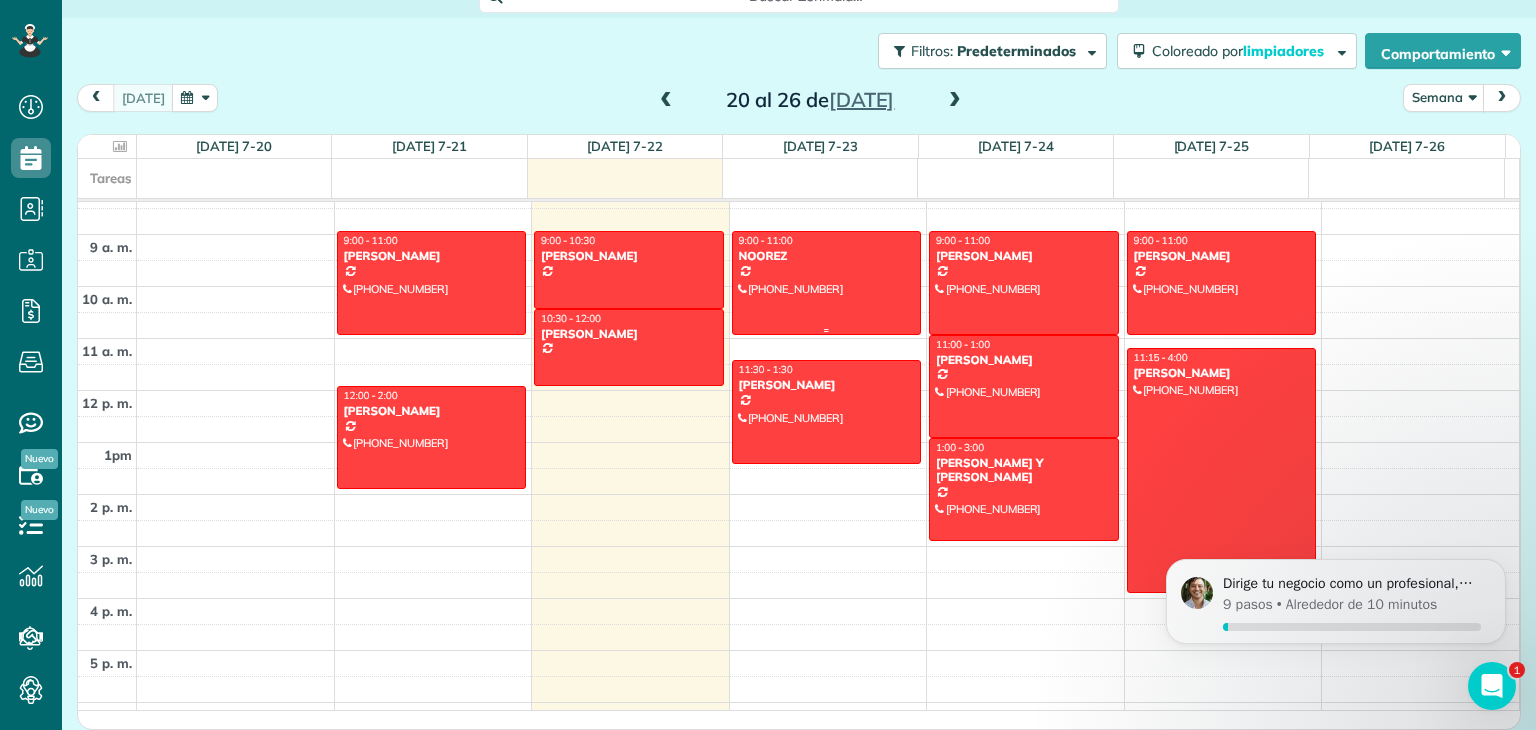 click at bounding box center (827, 282) 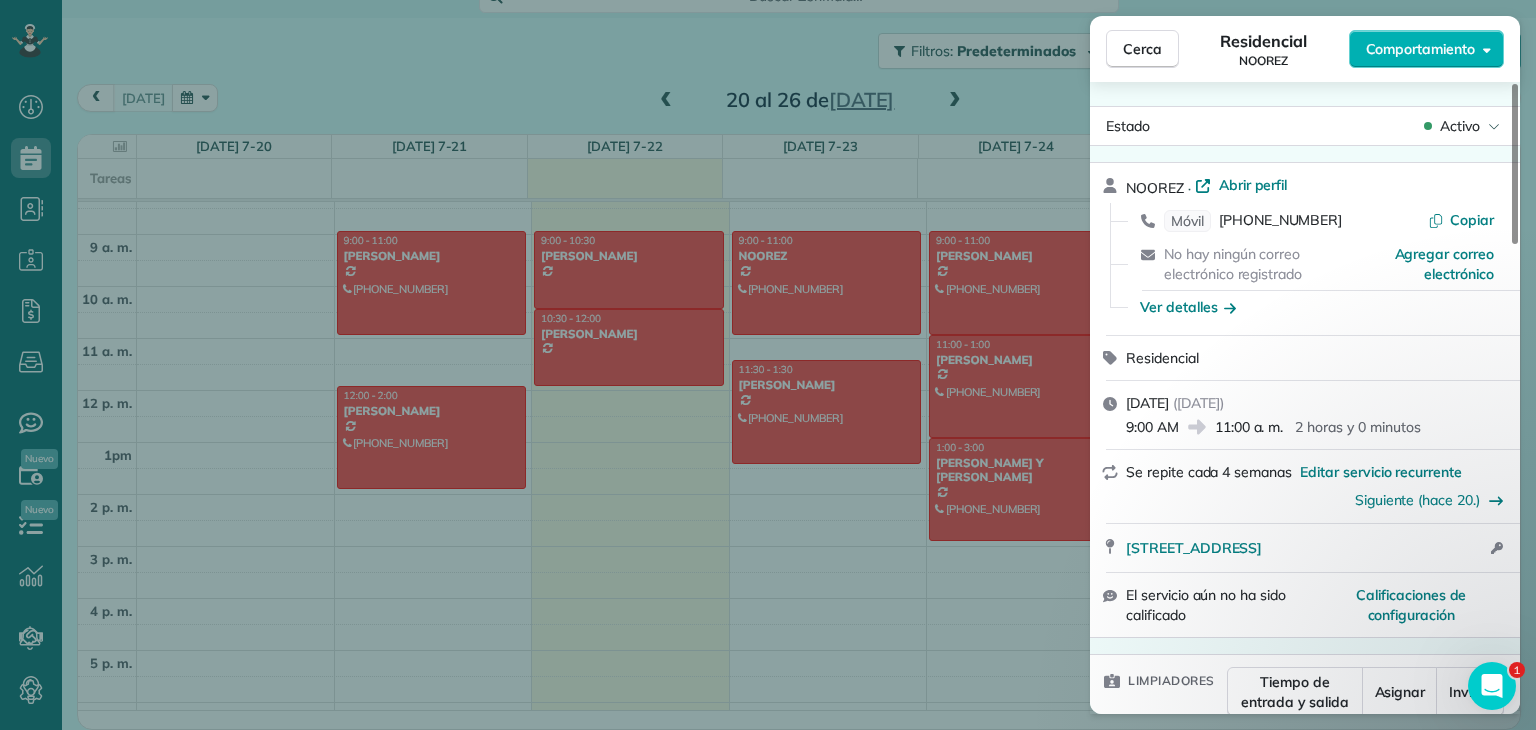 click on "Cerca Residencial NOOREZ Comportamiento Estado Activo NOOREZ  · Abrir perfil Móvil [PHONE_NUMBER] Copiar No hay ningún correo electrónico registrado Agregar correo electrónico Ver detalles Residencial [DATE]  (  [DATE]  ) 9:00 AM 11:00 a. m. 2 horas y 0 minutos Se repite cada 4 semanas Editar servicio recurrente Siguiente (hace 20.) 220 [GEOGRAPHIC_DATA] [GEOGRAPHIC_DATA] AB T3M 0E4 Información de acceso abierto El servicio aún no ha sido calificado Calificaciones de configuración Limpiadores Tiempo de entrada y salida Asignar Invitar Limpiadores Aún no hay limpiadores asignados Lista de verificación Pruébalo ahora Mantenga esta cita a la altura de sus expectativas. Esté al tanto de cada detalle, mantenga a su personal de limpieza organizado y a su cliente satisfecho. Asignar una lista de verificación Vea una demostración de 5 minutos Facturación Acciones de facturación Precio $0.00 Sobrecargar $0.00 Descuento $0.00 Cupón de descuento - Impuesto primario - - $0.00 $0.00" at bounding box center (768, 365) 